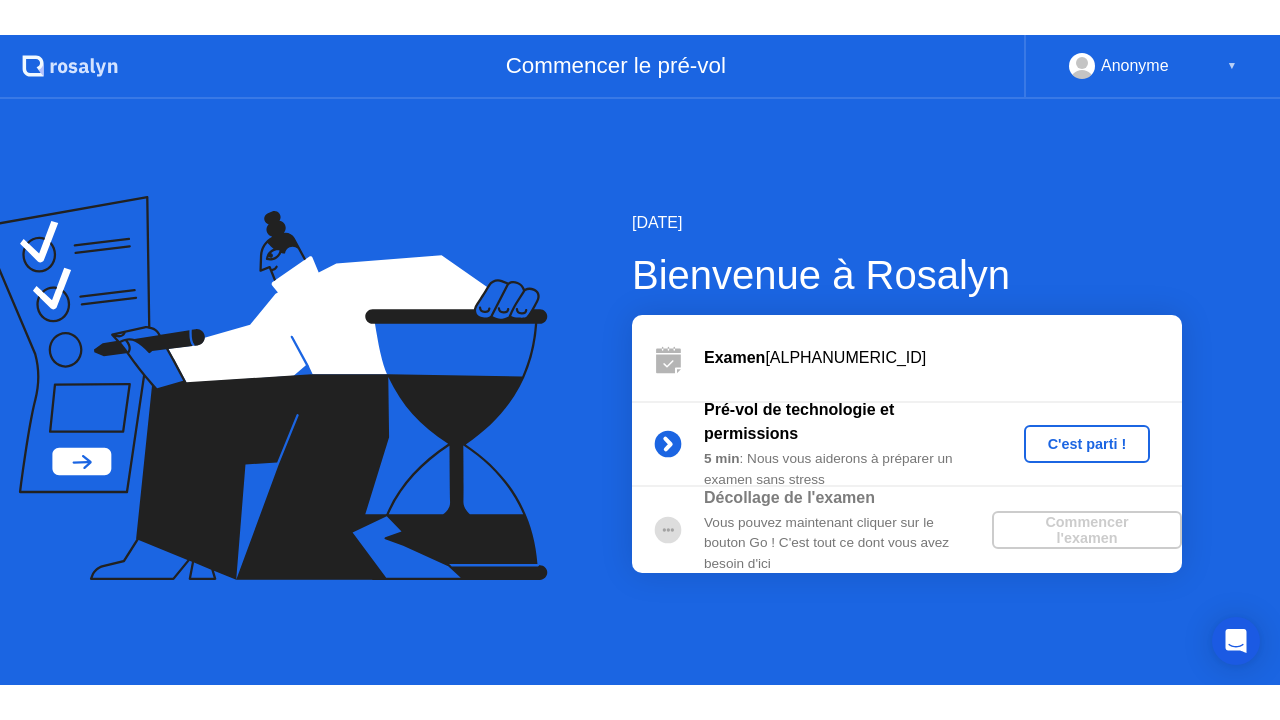 scroll, scrollTop: 0, scrollLeft: 0, axis: both 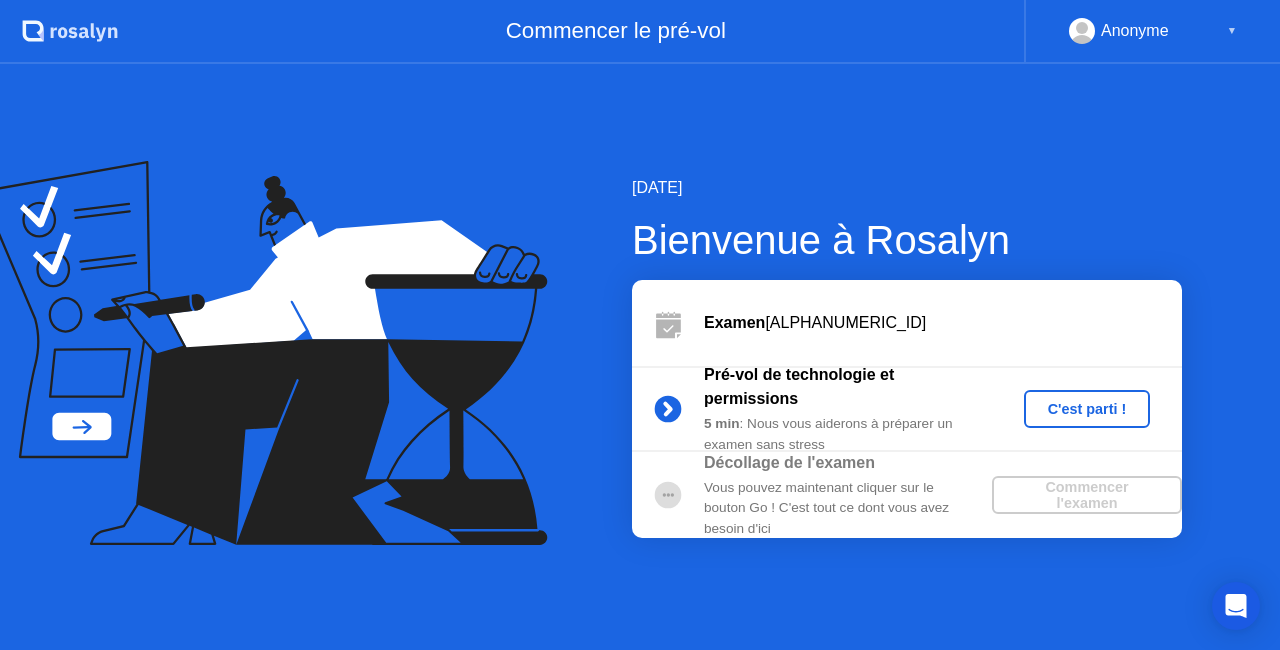 click on "C'est parti !" 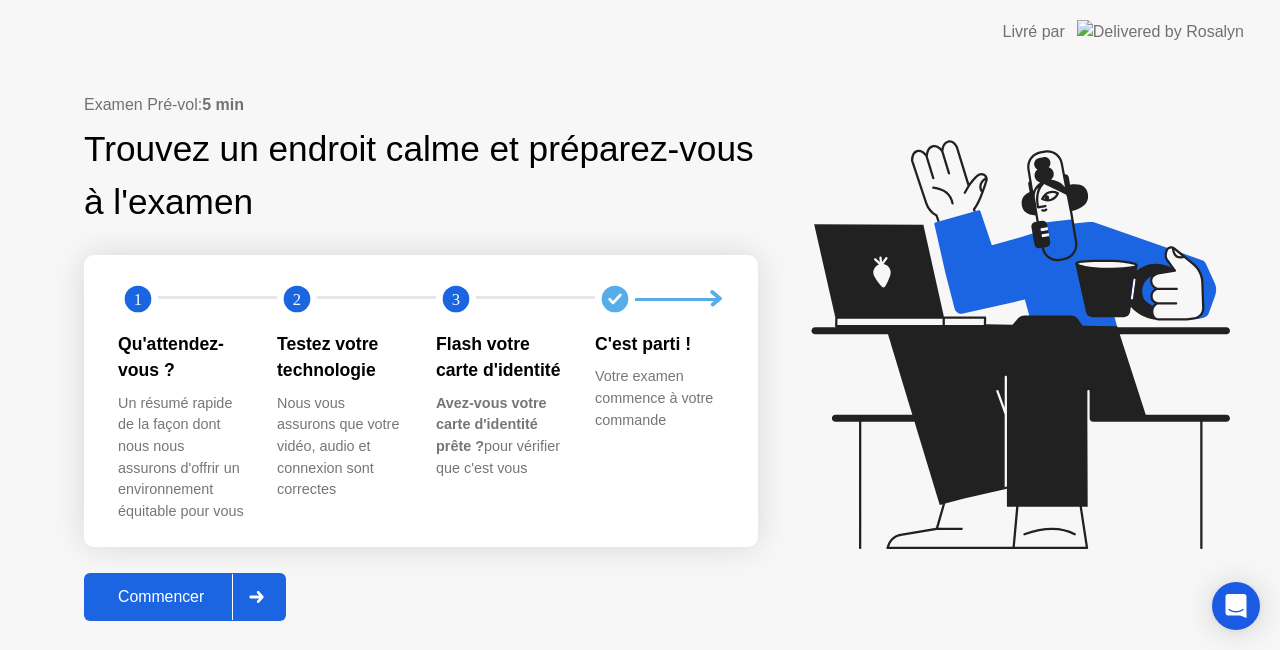 click on "Commencer" 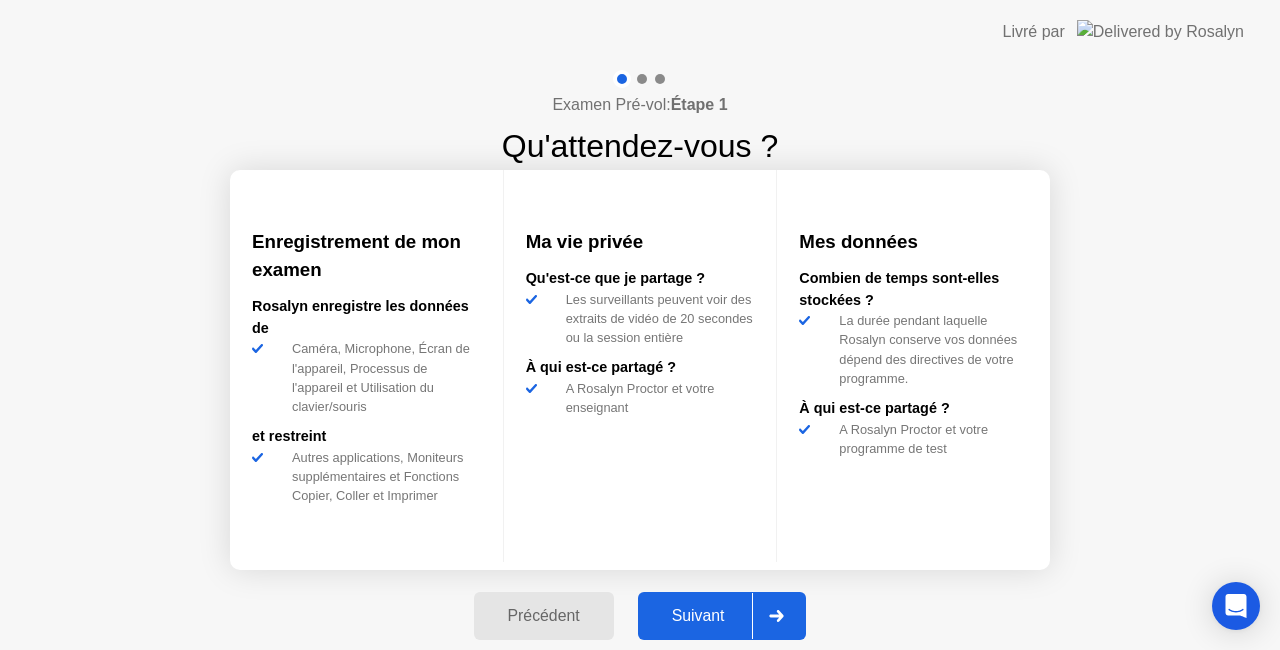 click on "Suivant" 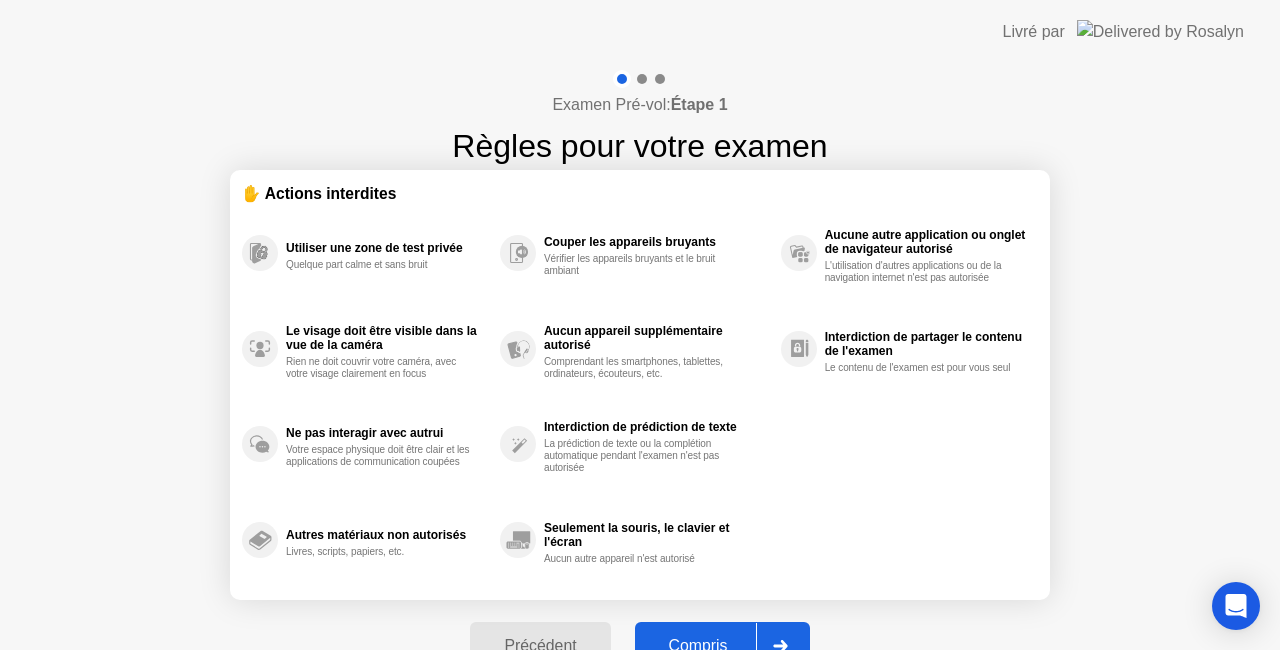 click 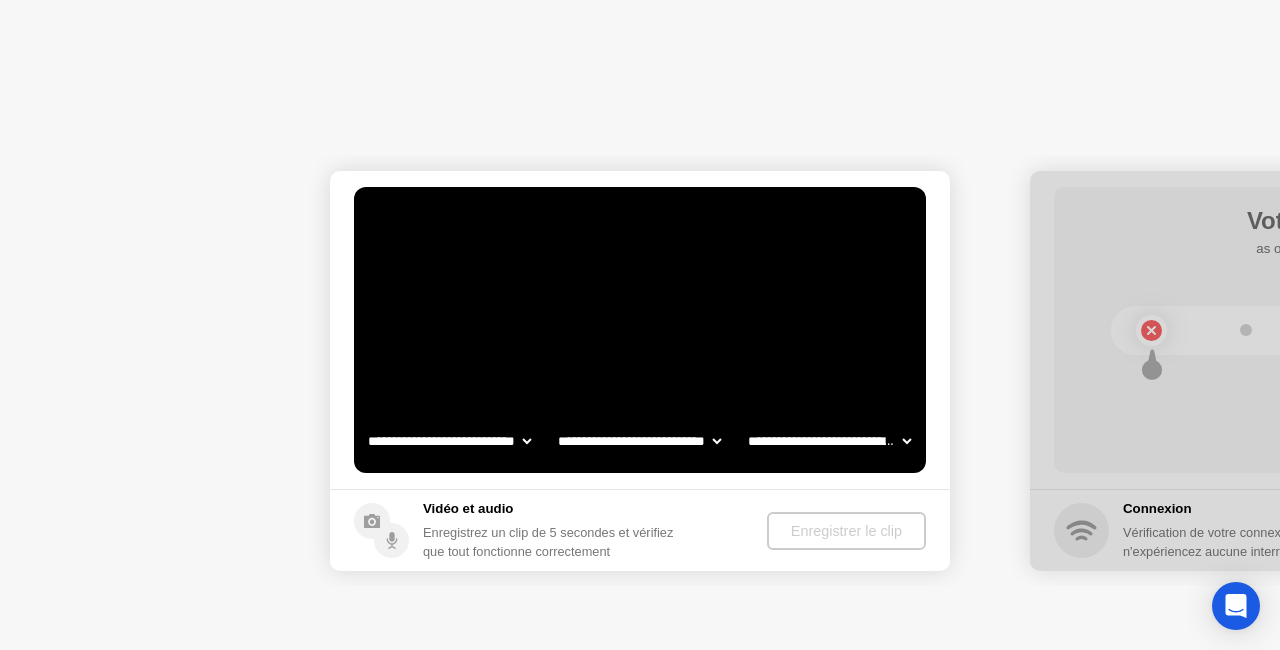 select on "**********" 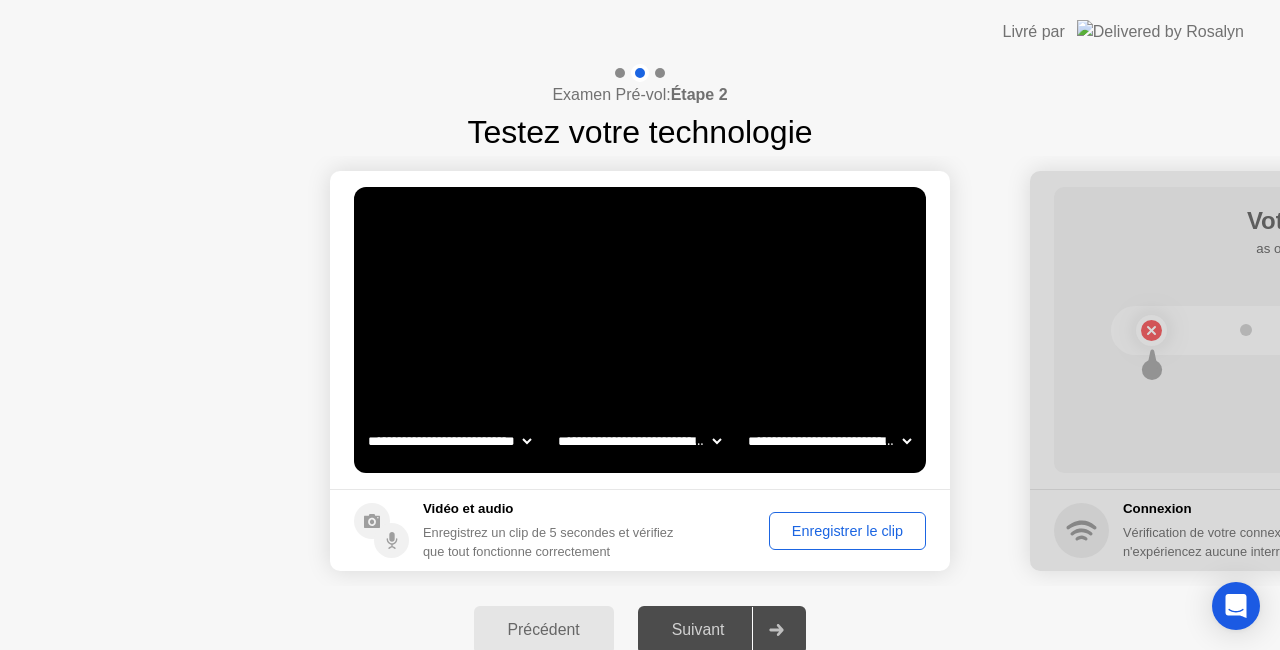 click on "Enregistrer le clip" 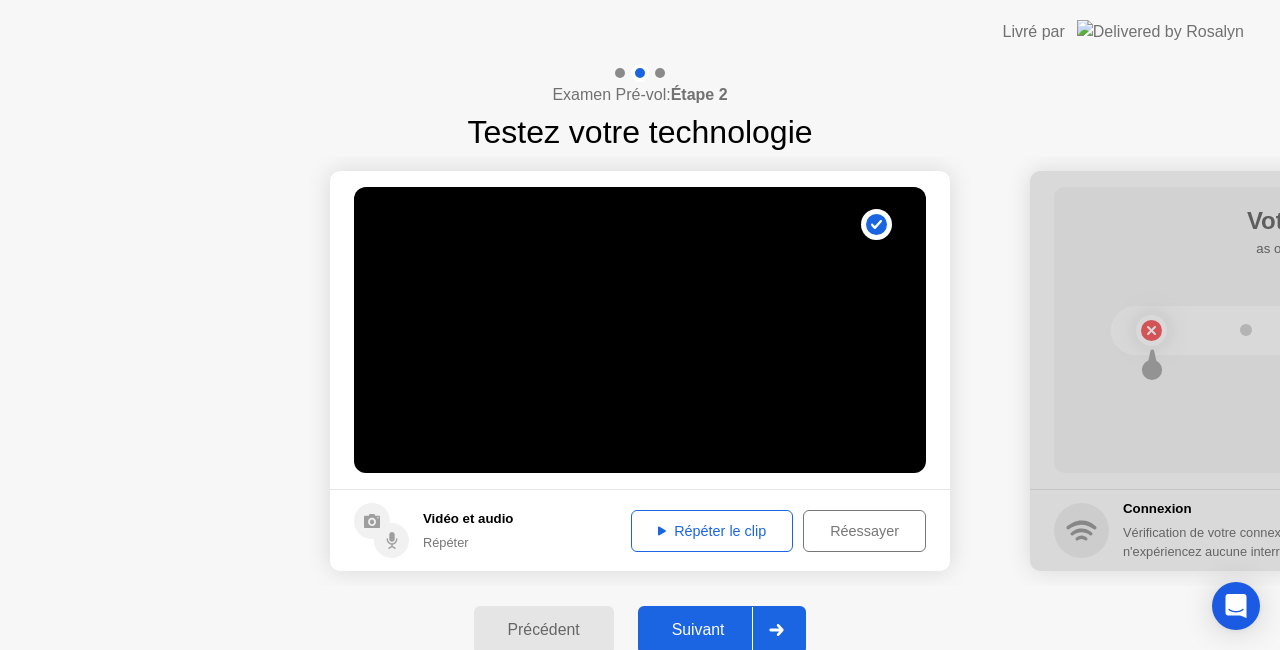 click on "Répéter le clip" 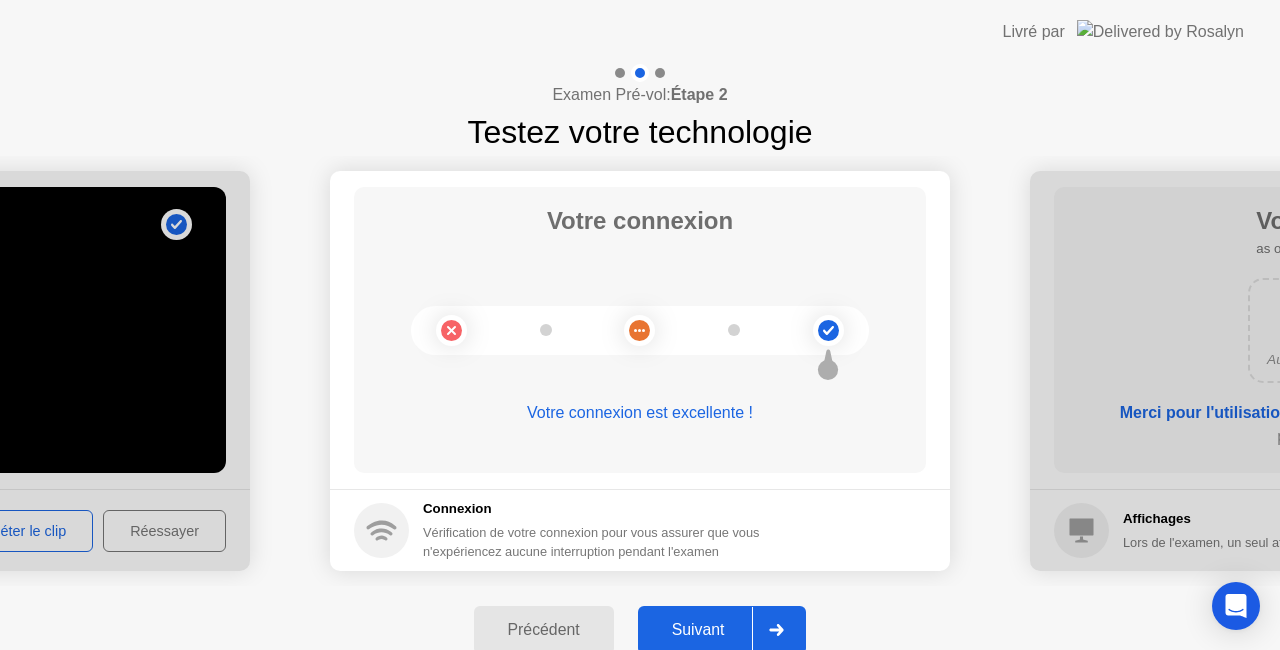 click 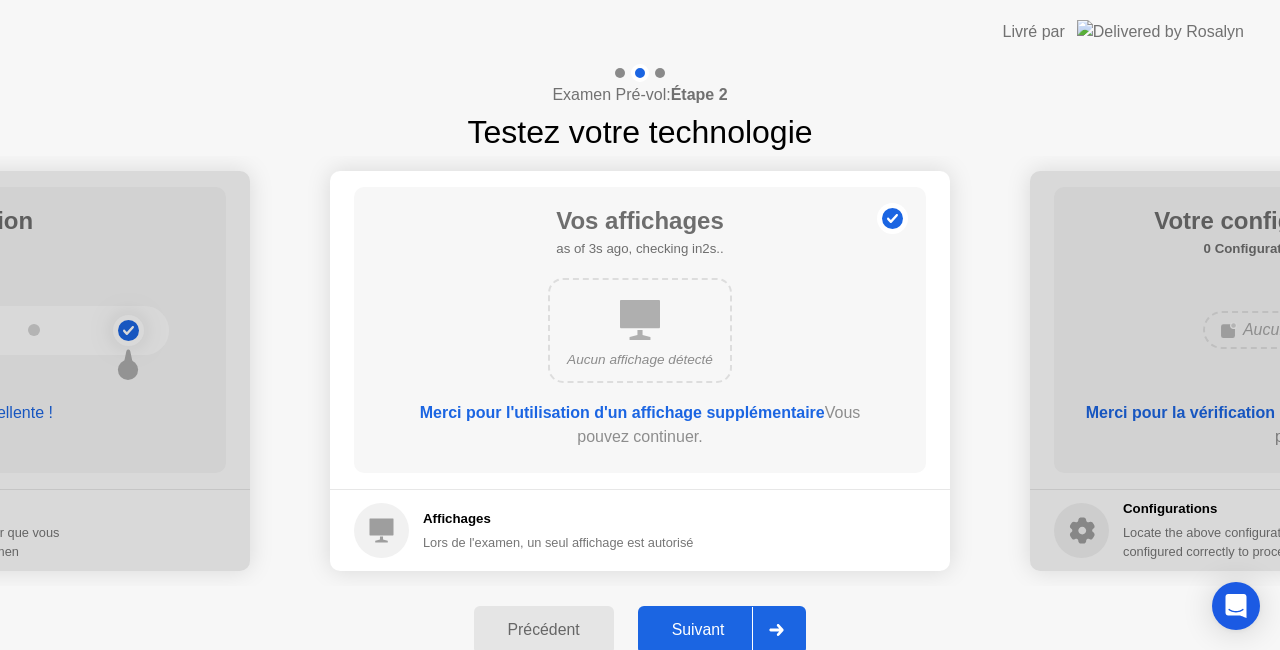 click 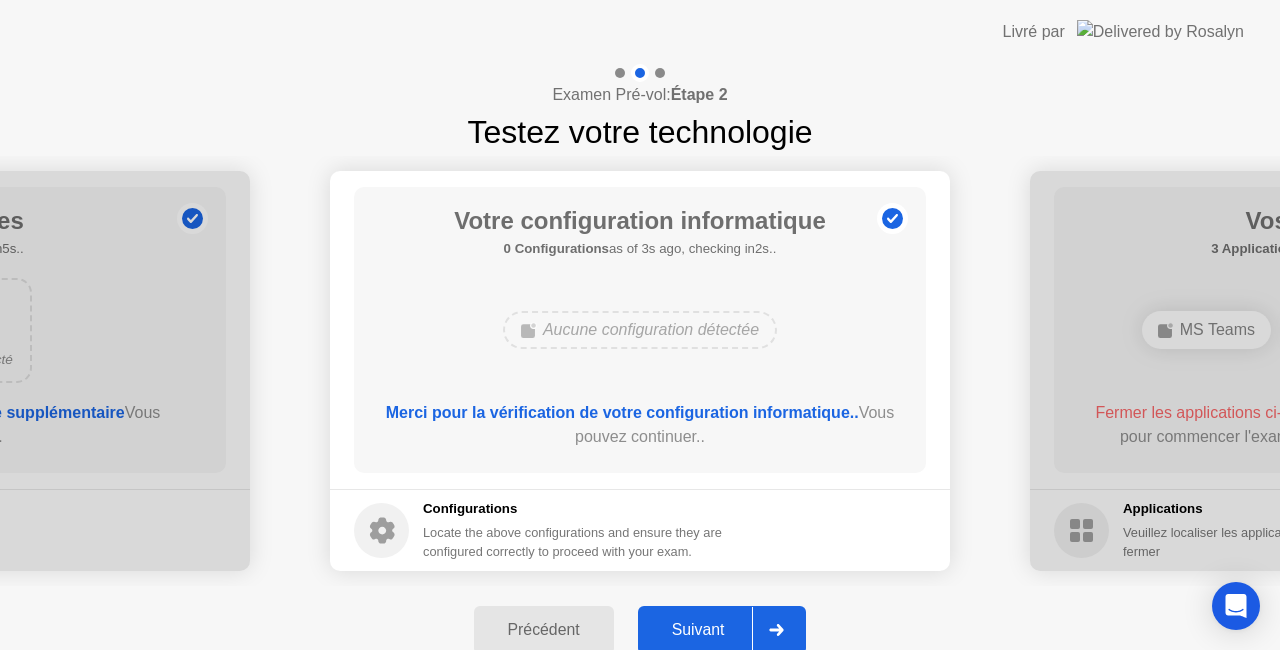 click 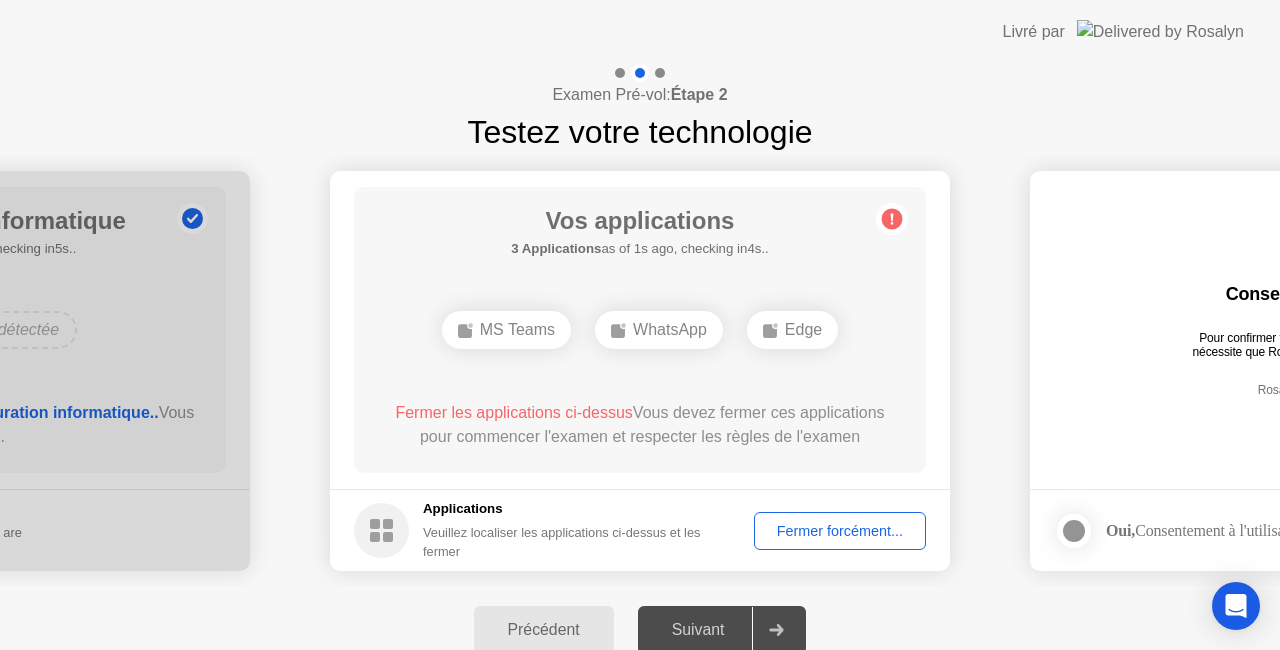 click on "Fermer forcément..." 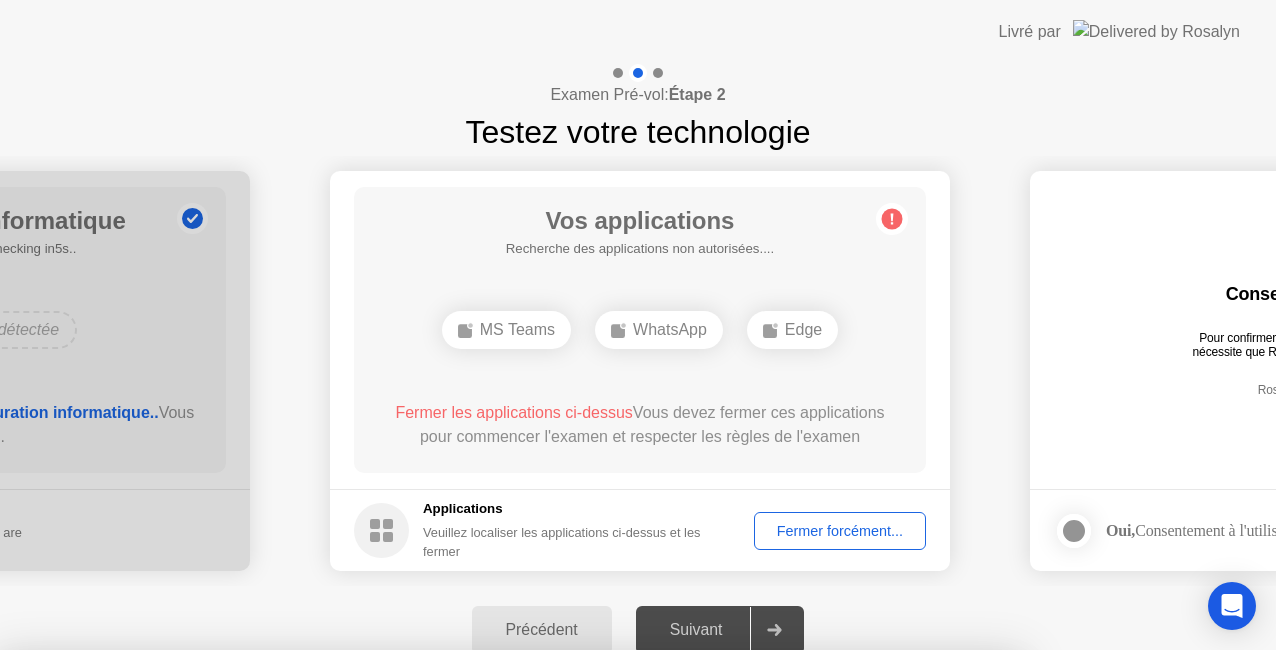 click on "Confirmer" at bounding box center [580, 926] 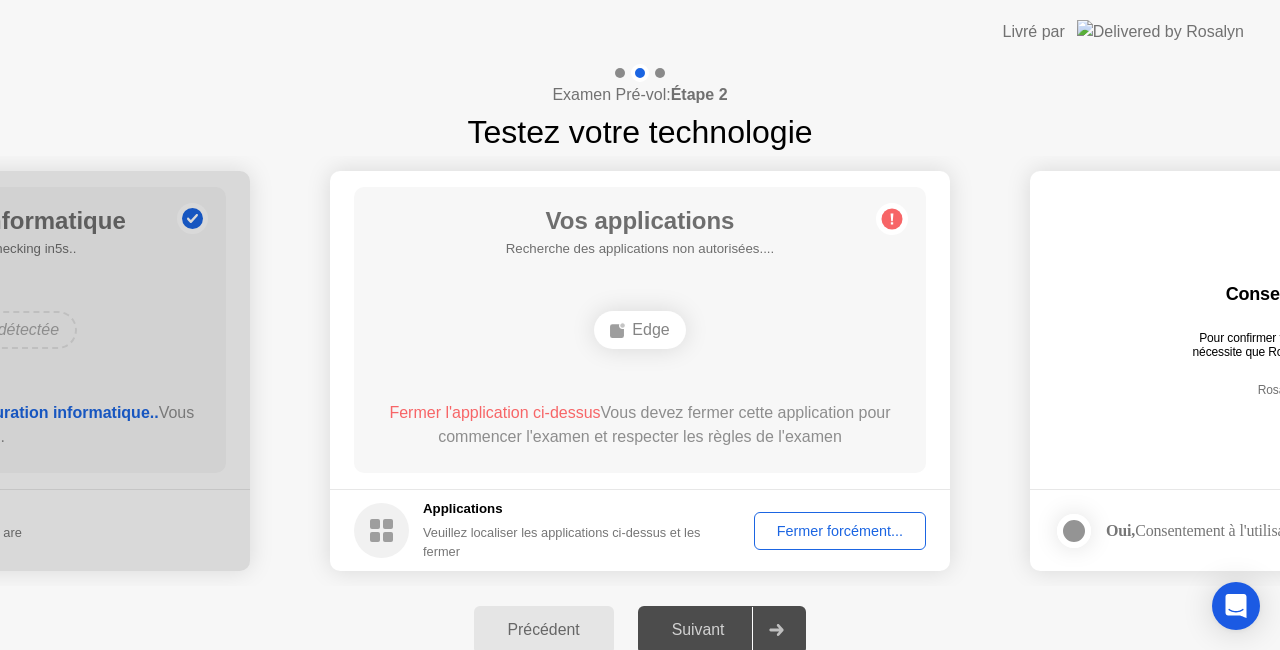 click on "Fermer forcément..." 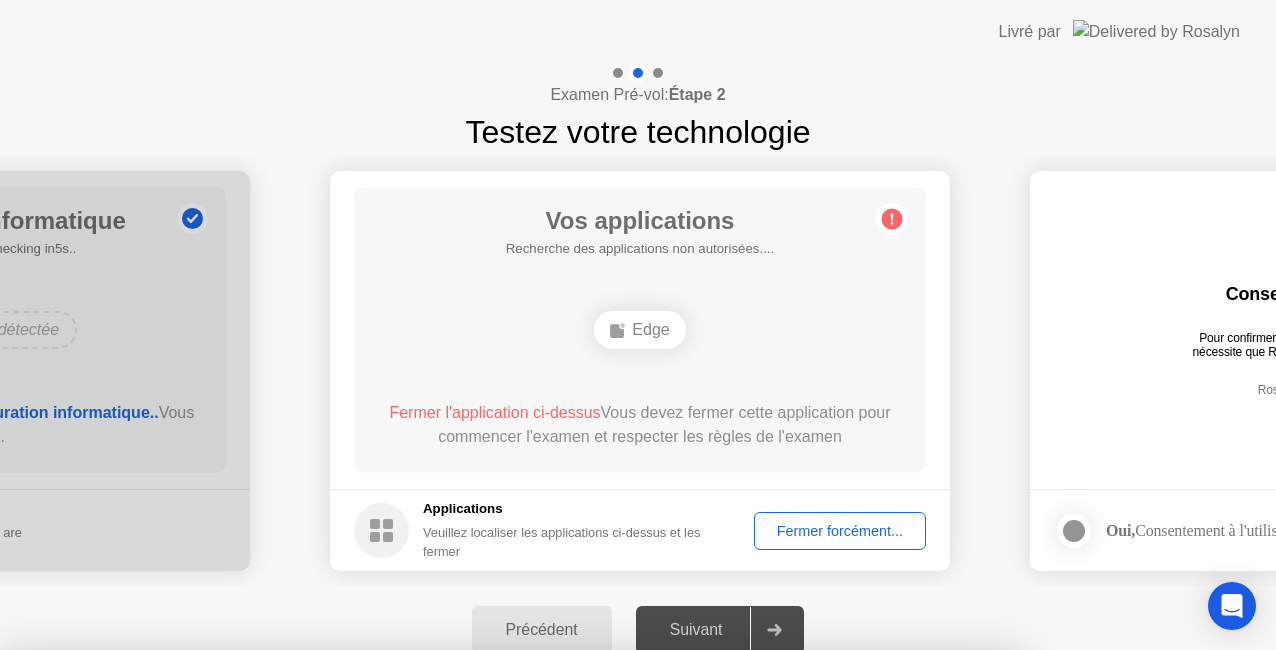 click on "Confirmer" at bounding box center (580, 926) 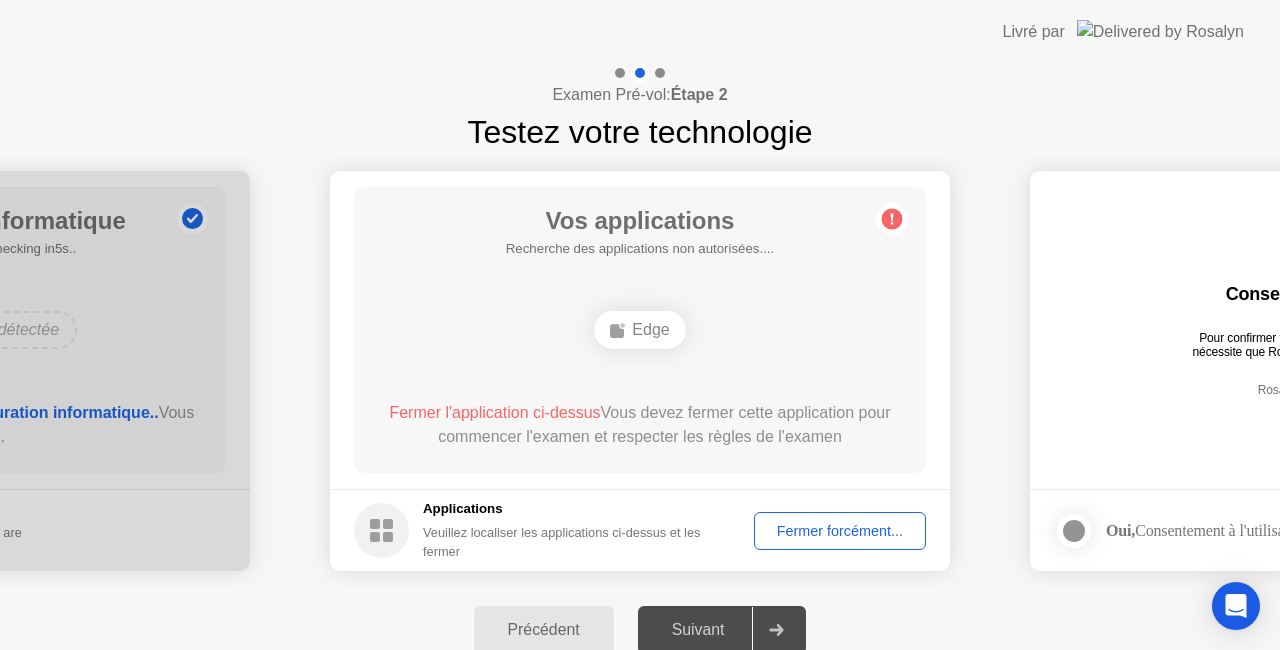 click on "Fermer forcément..." 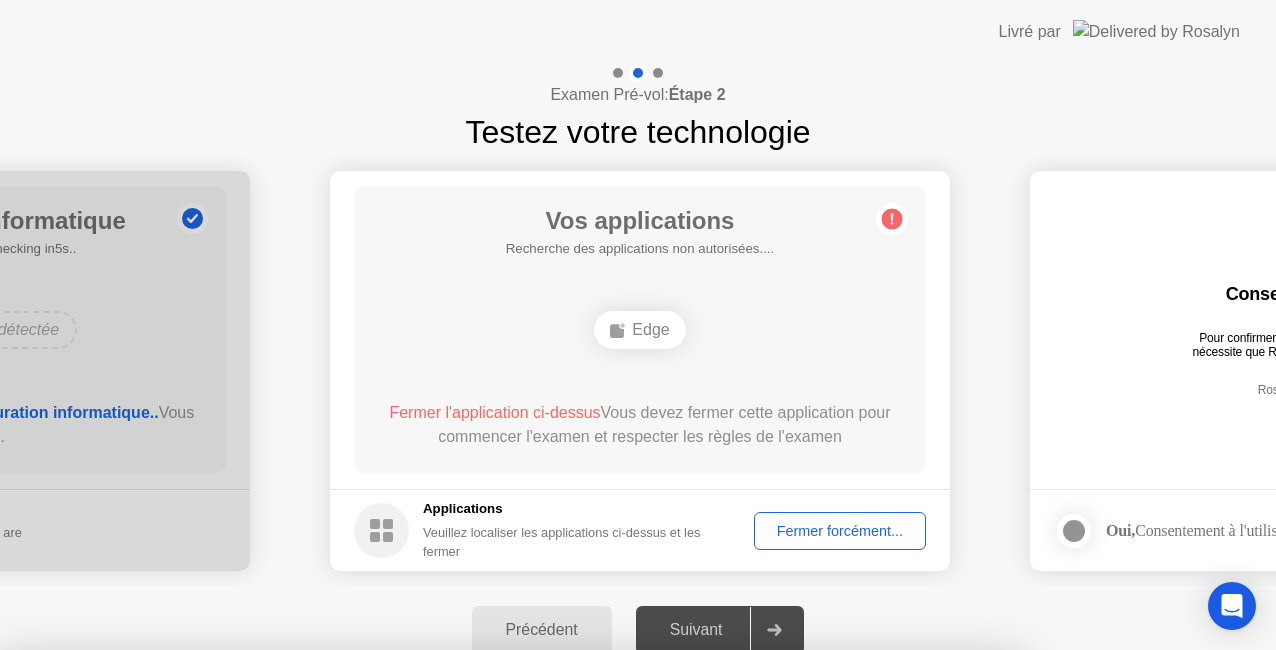 click on "Confirmer" at bounding box center (580, 926) 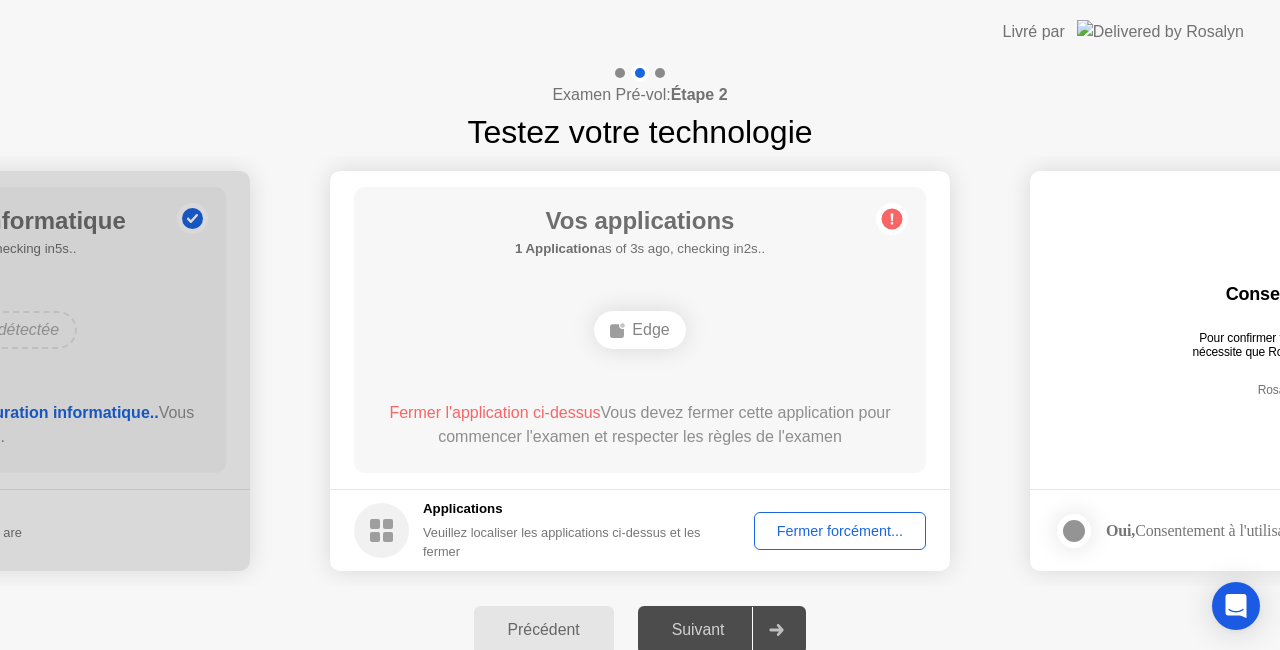 click on "Fermer forcément..." 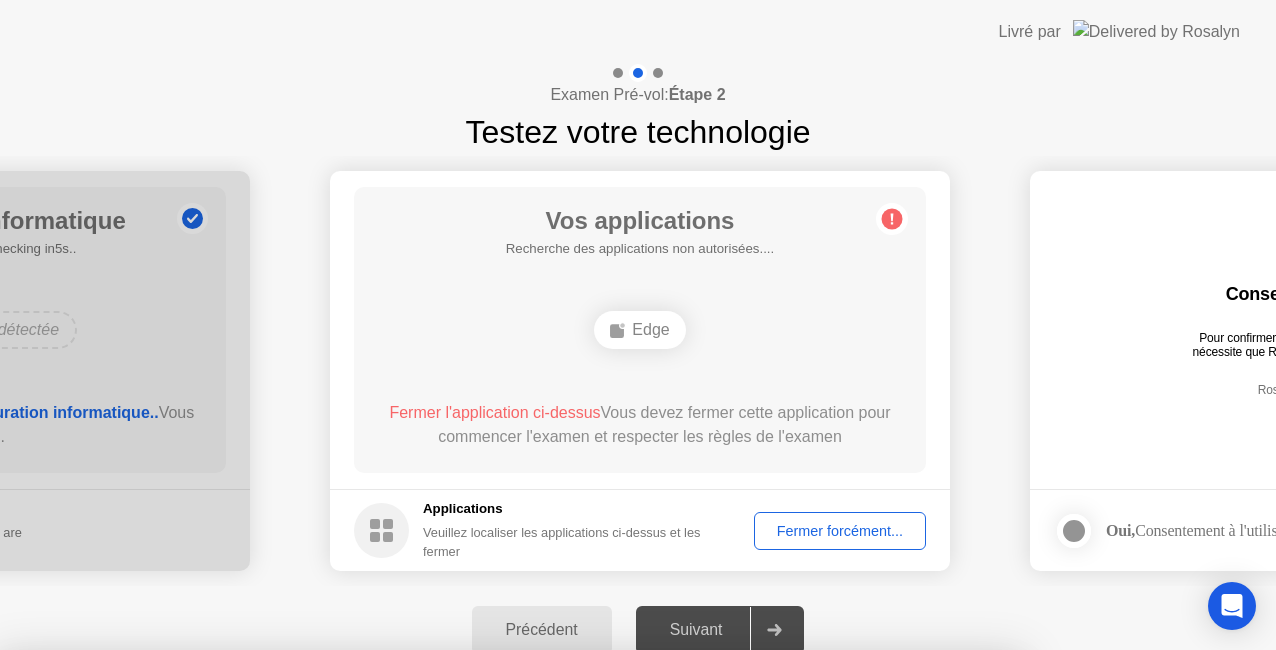 click on "Confirmer" at bounding box center (580, 926) 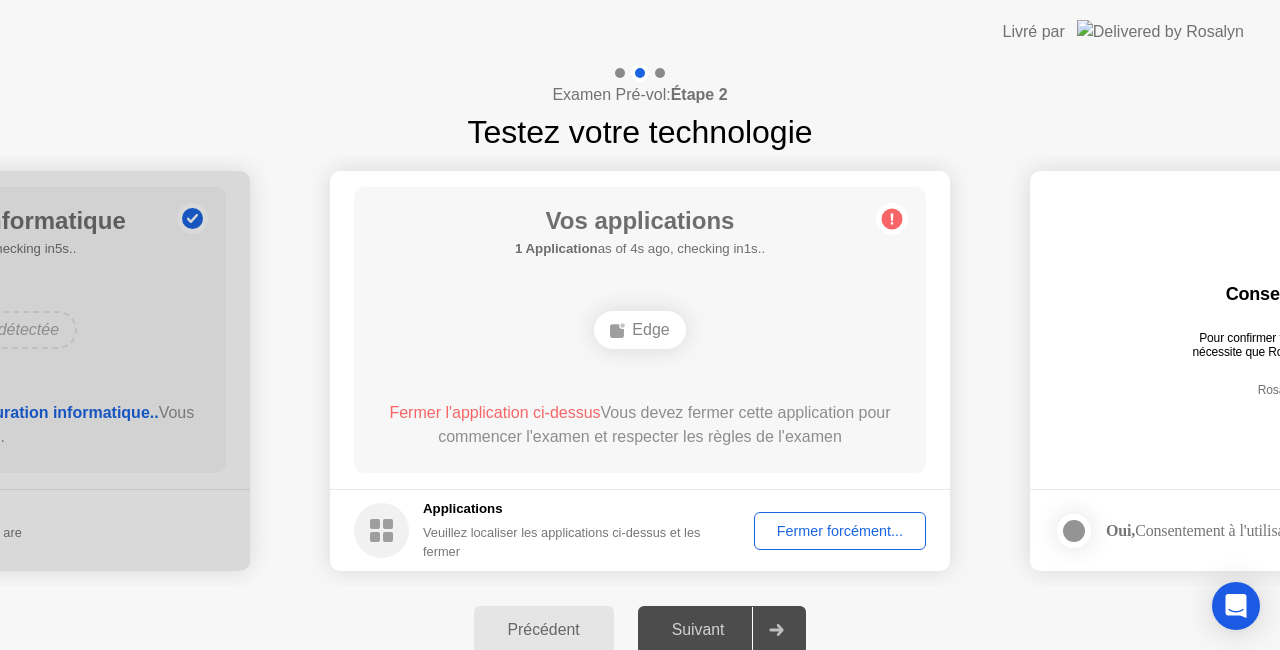 click on "Fermer forcément..." 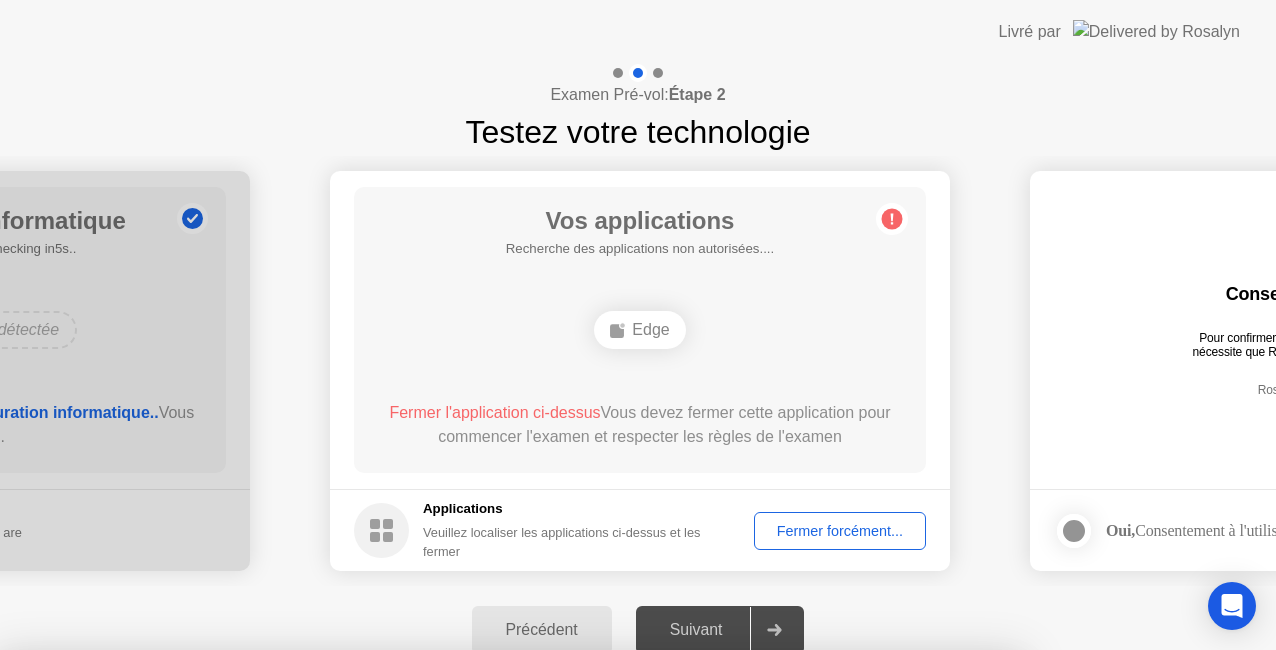 click on "Confirmer" at bounding box center (580, 926) 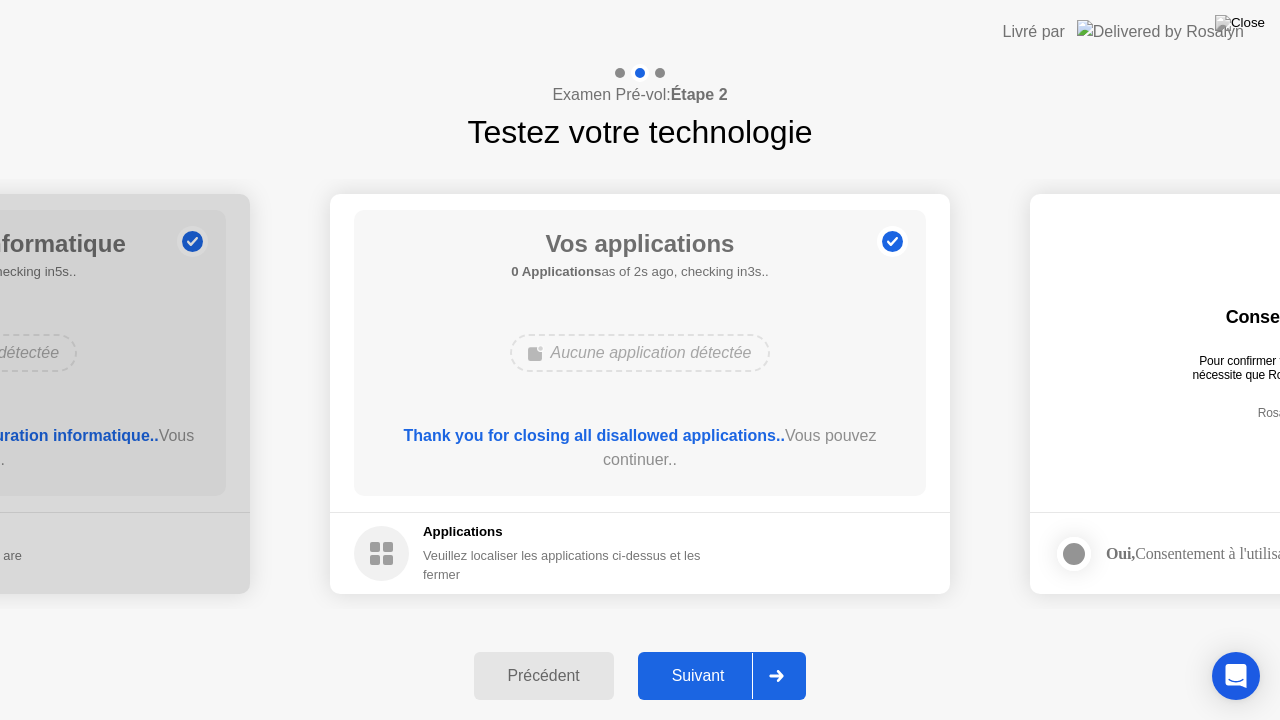 click on "Suivant" 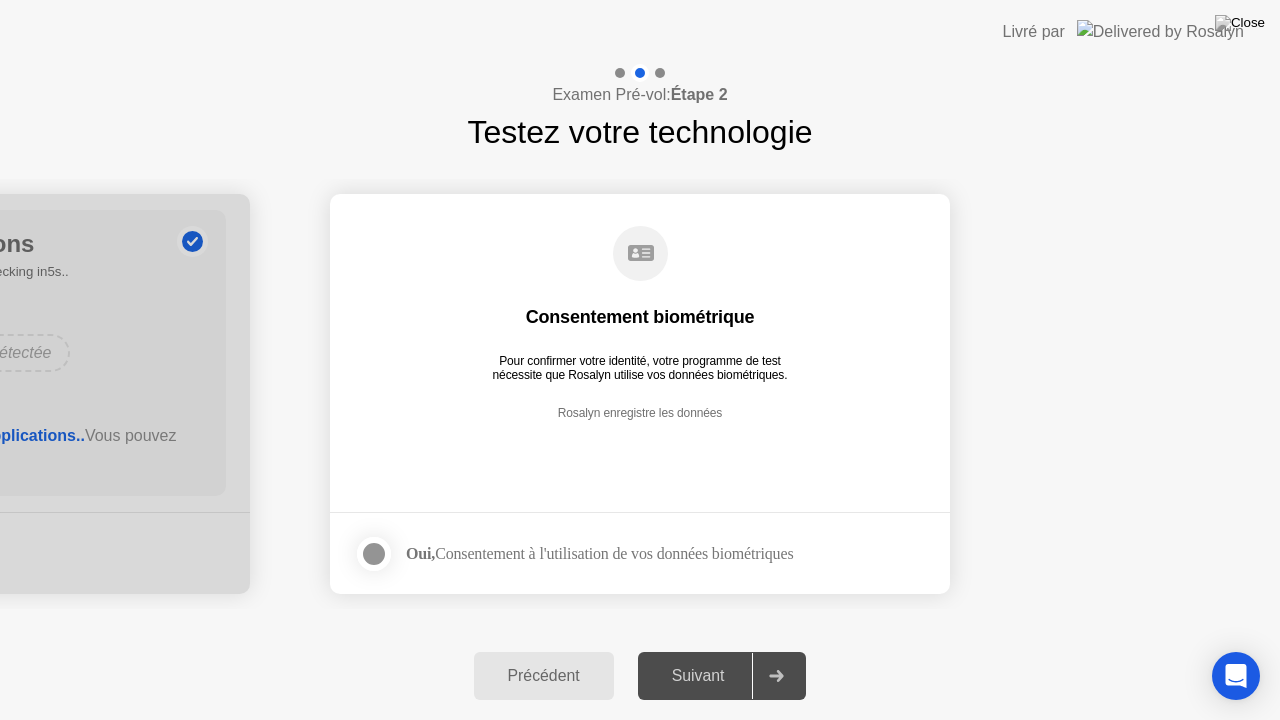 click 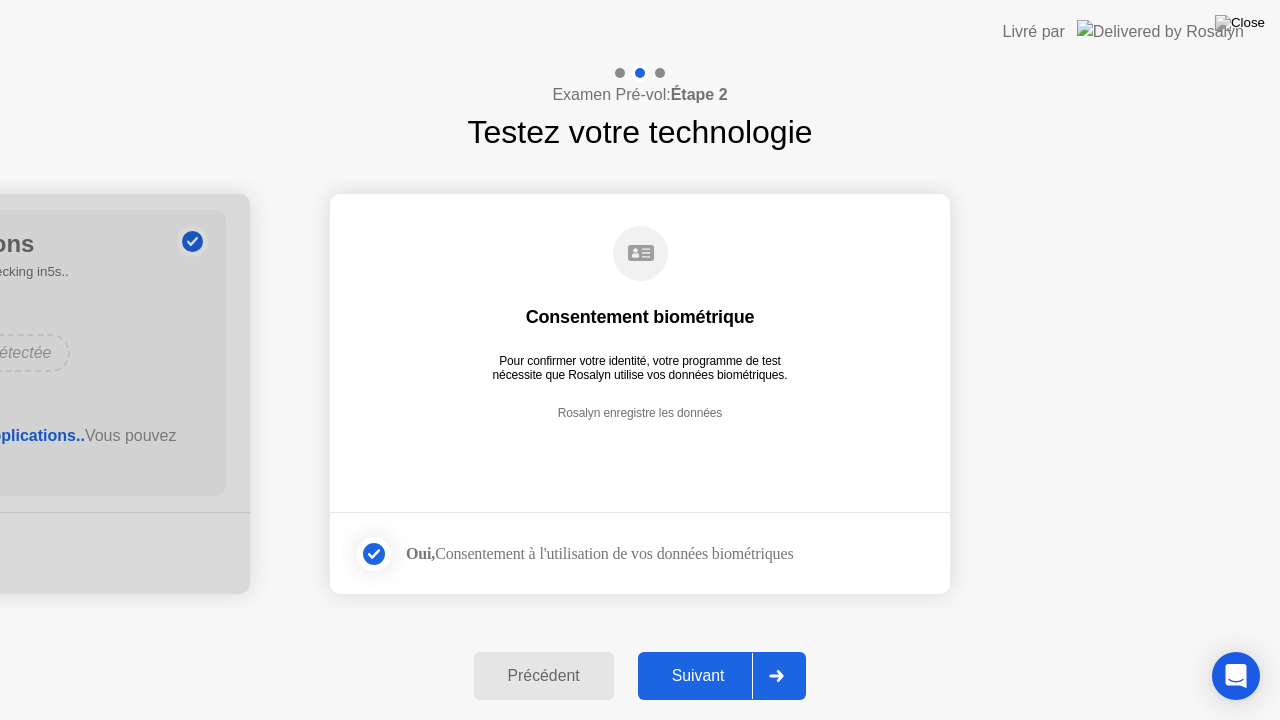 click on "Suivant" 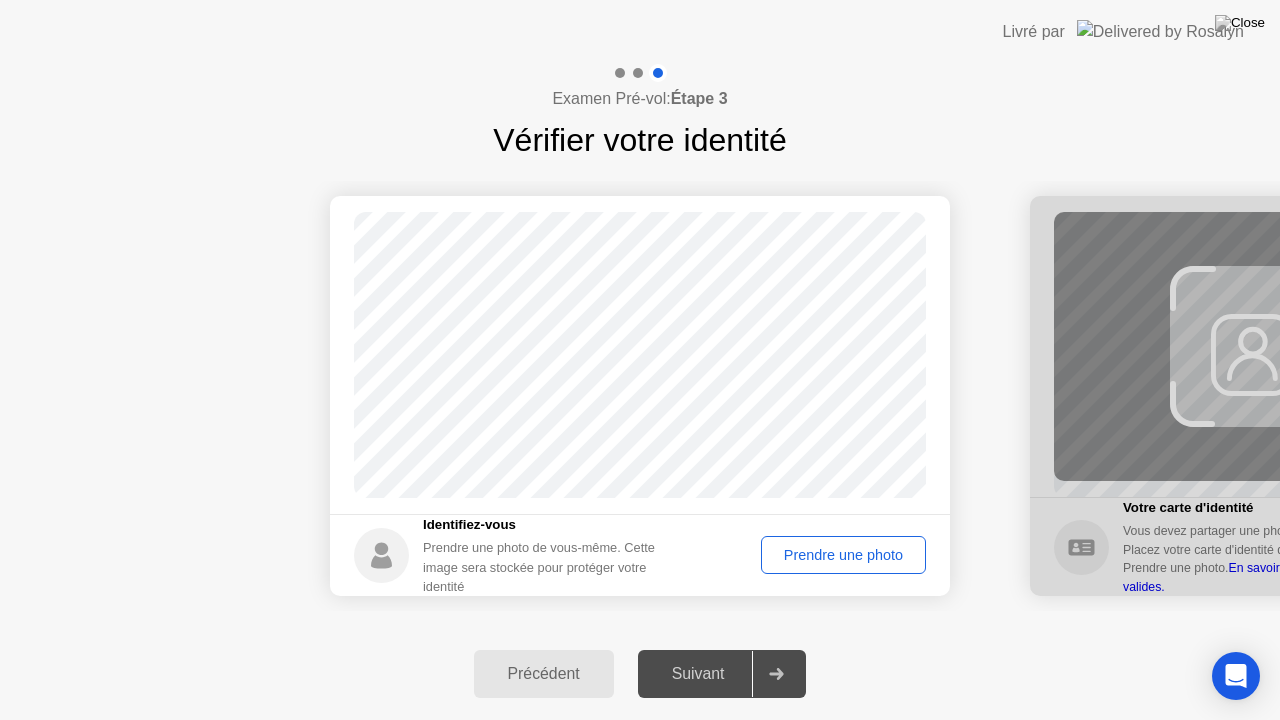 click on "Prendre une photo" 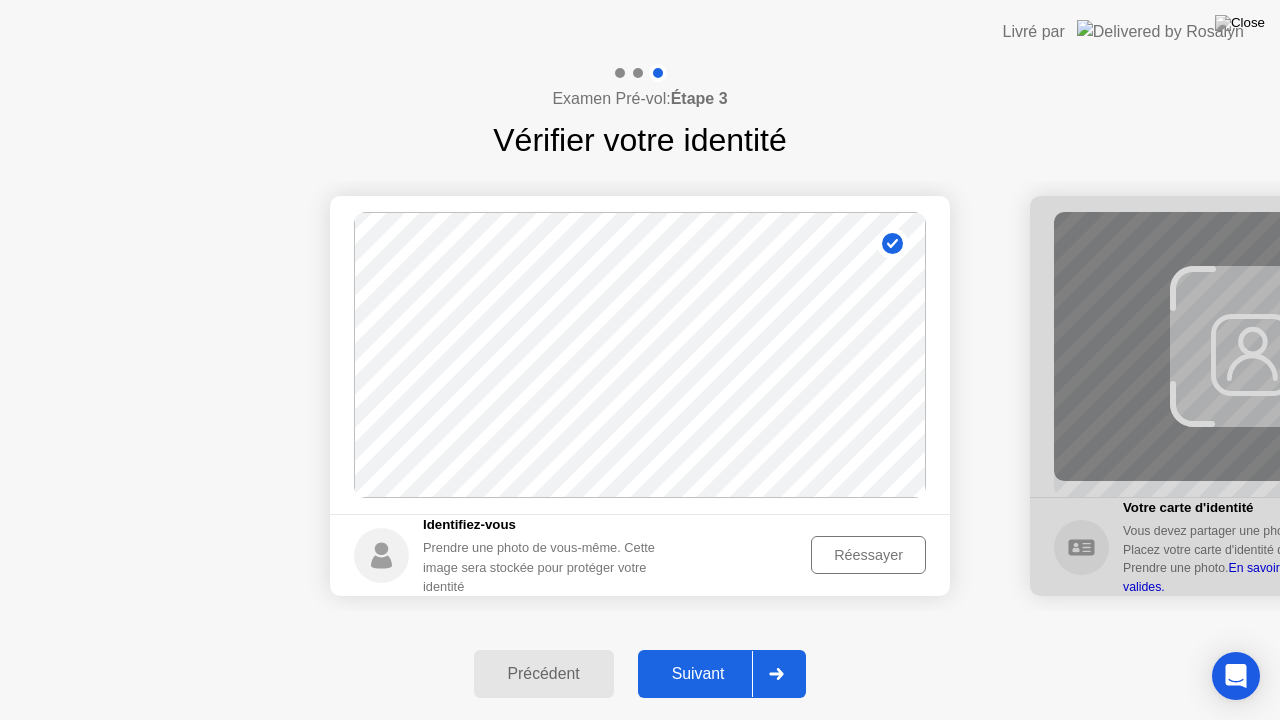 click 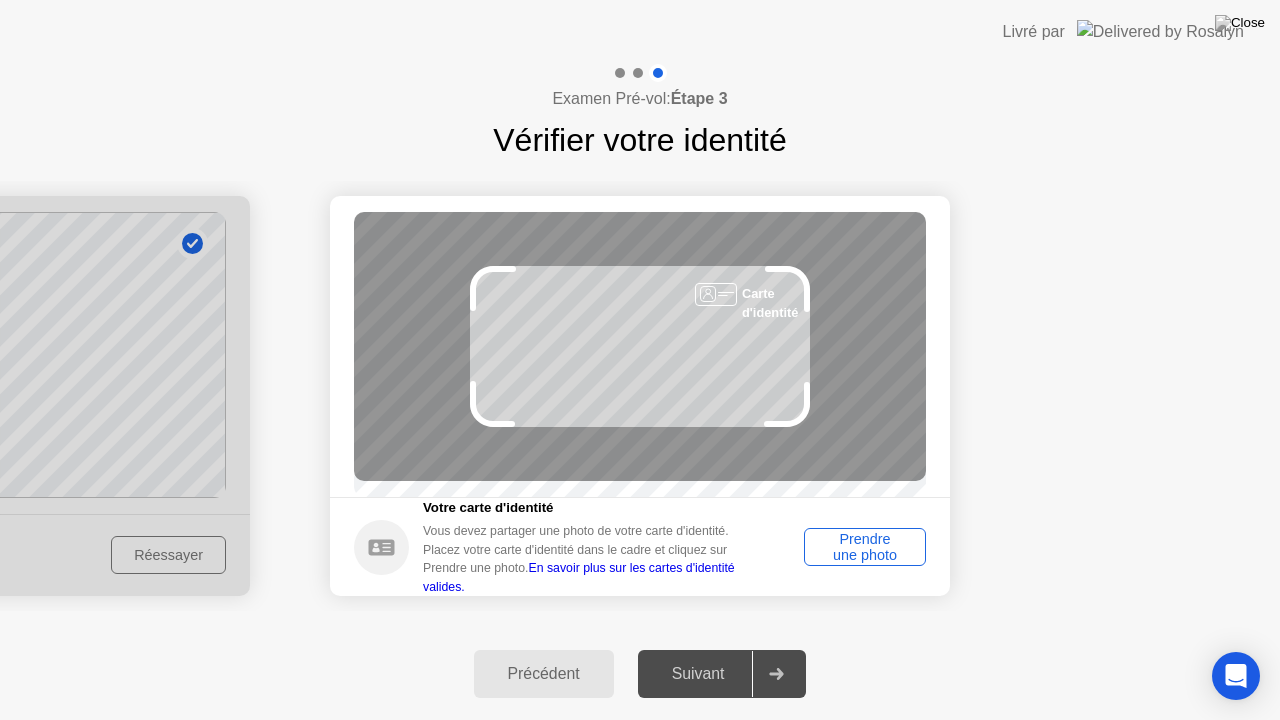 click on "Prendre une photo" 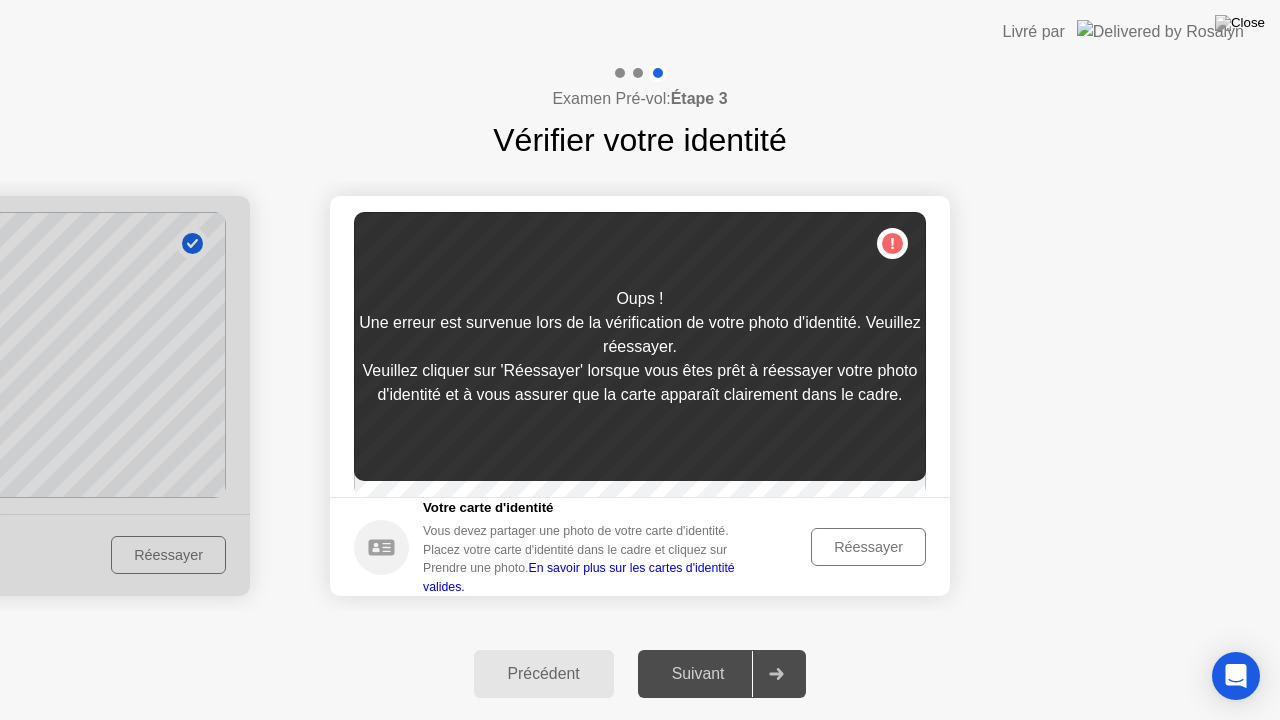 click on "Réessayer" 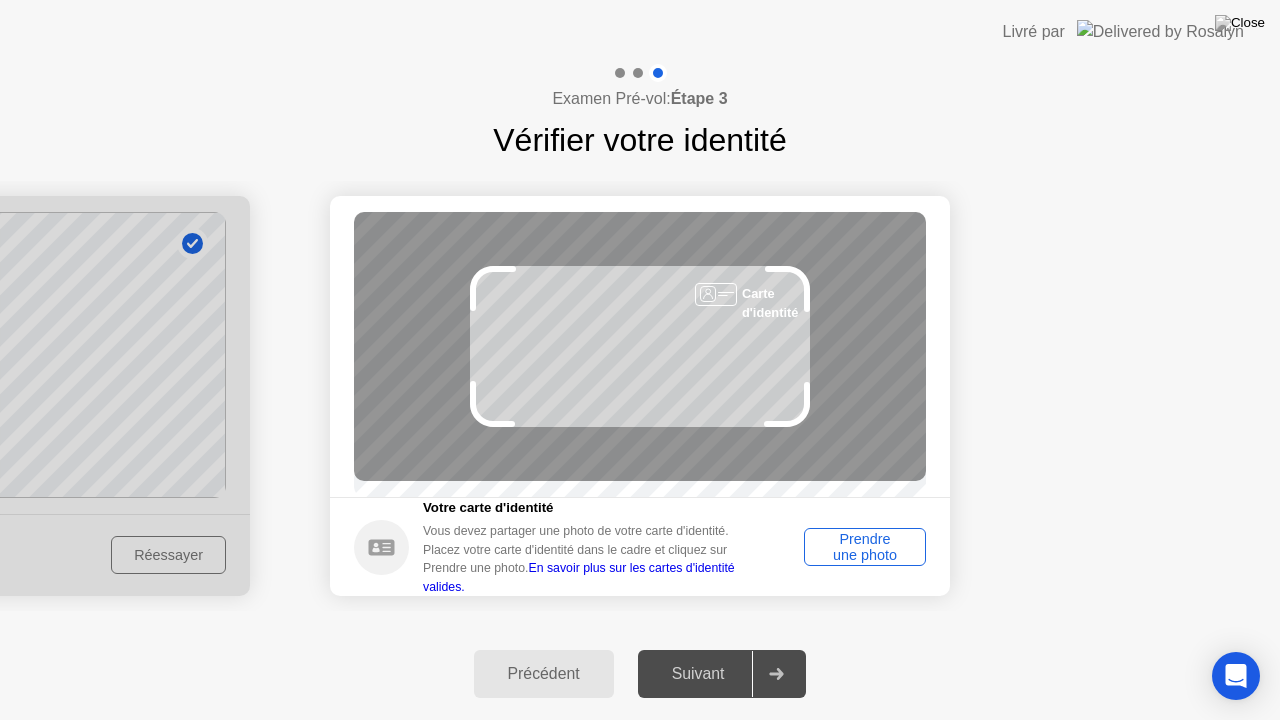 click on "Prendre une photo" 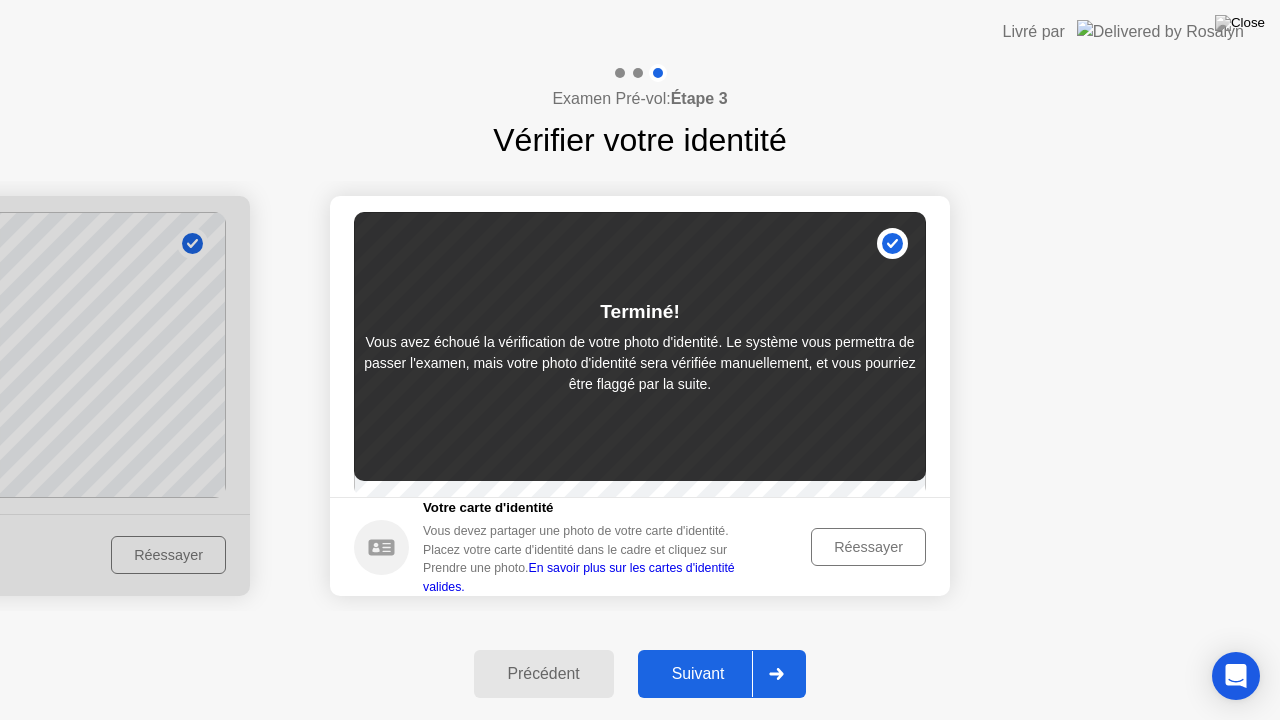 click 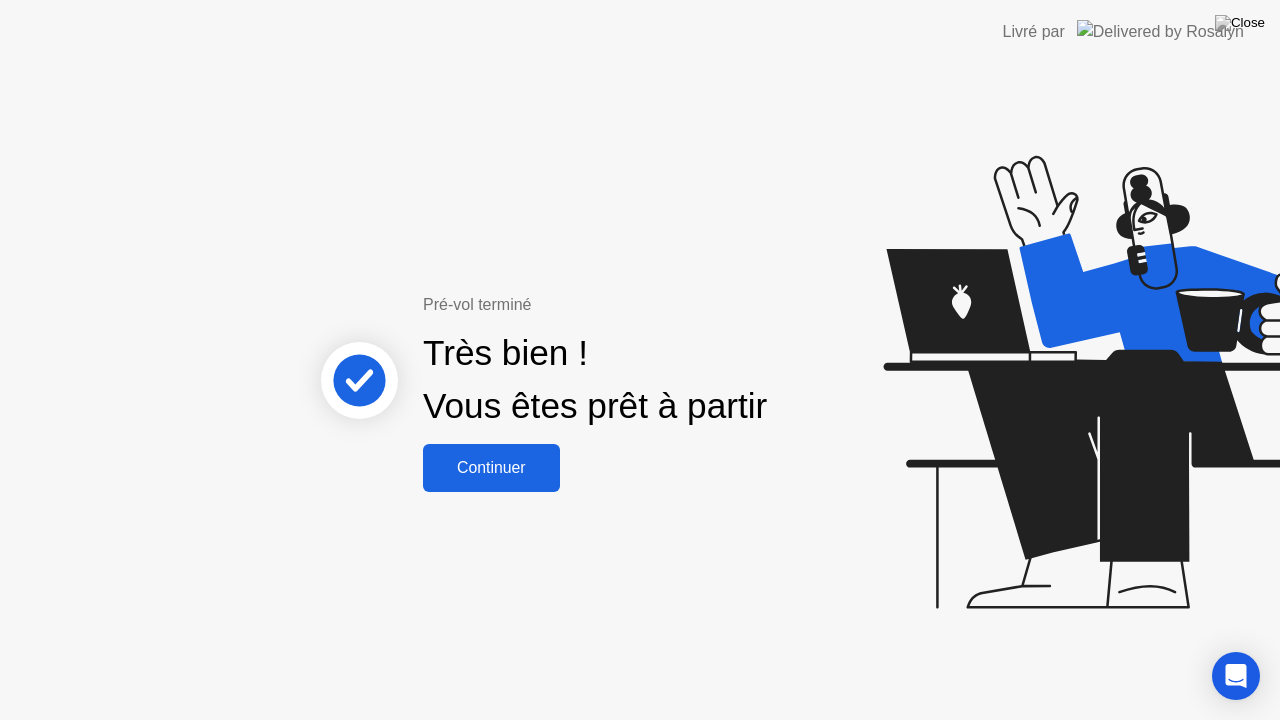 click on "Continuer" 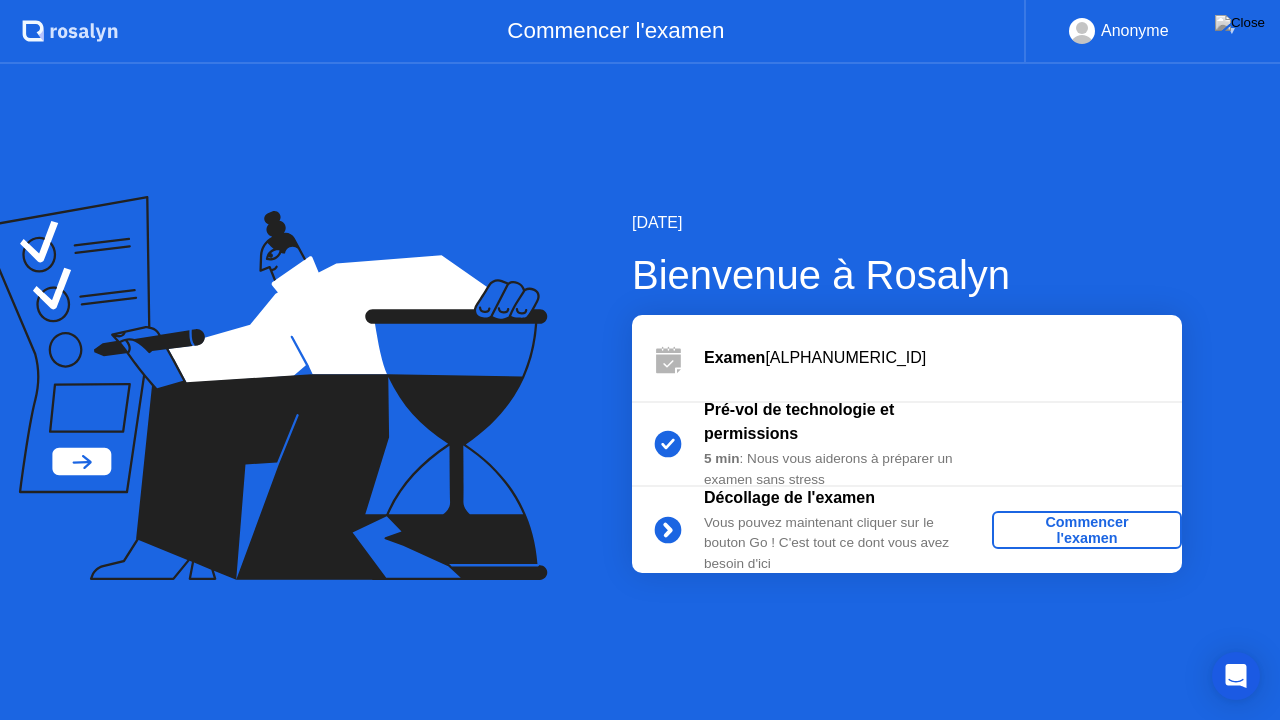 click on "Commencer l'examen" 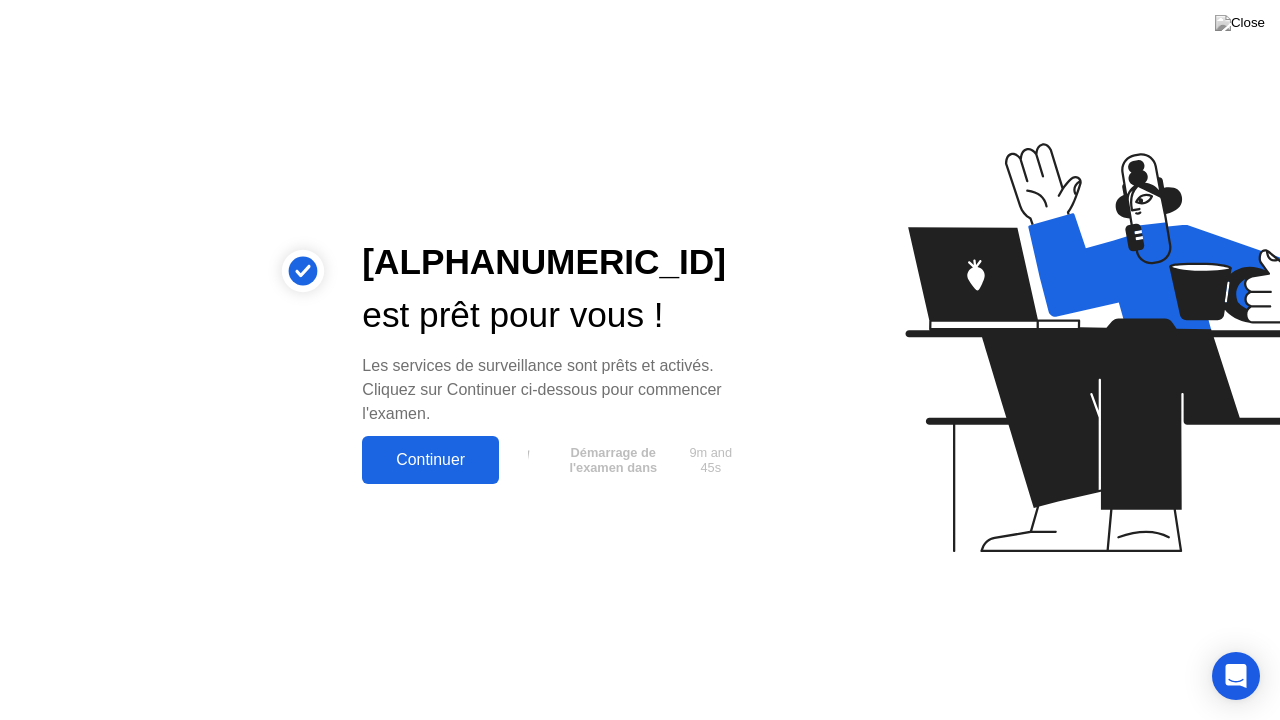 click on "Continuer" 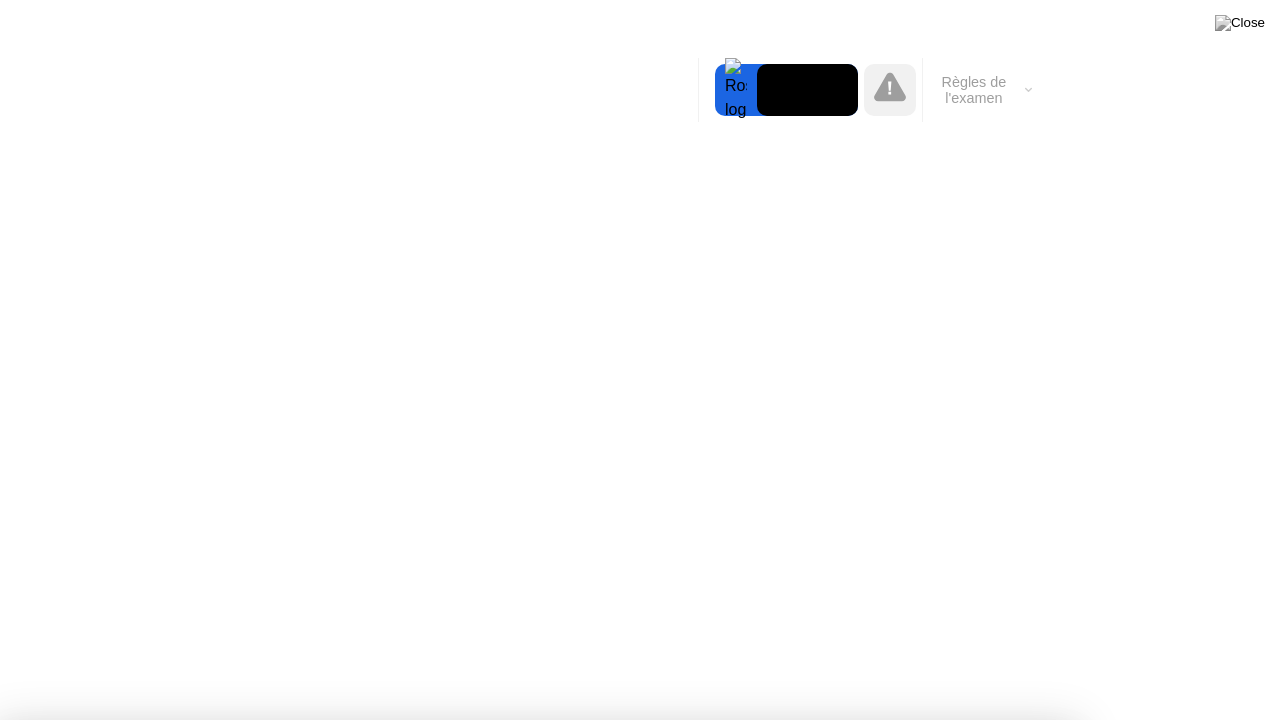 click on "Compris!" at bounding box center [657, 1227] 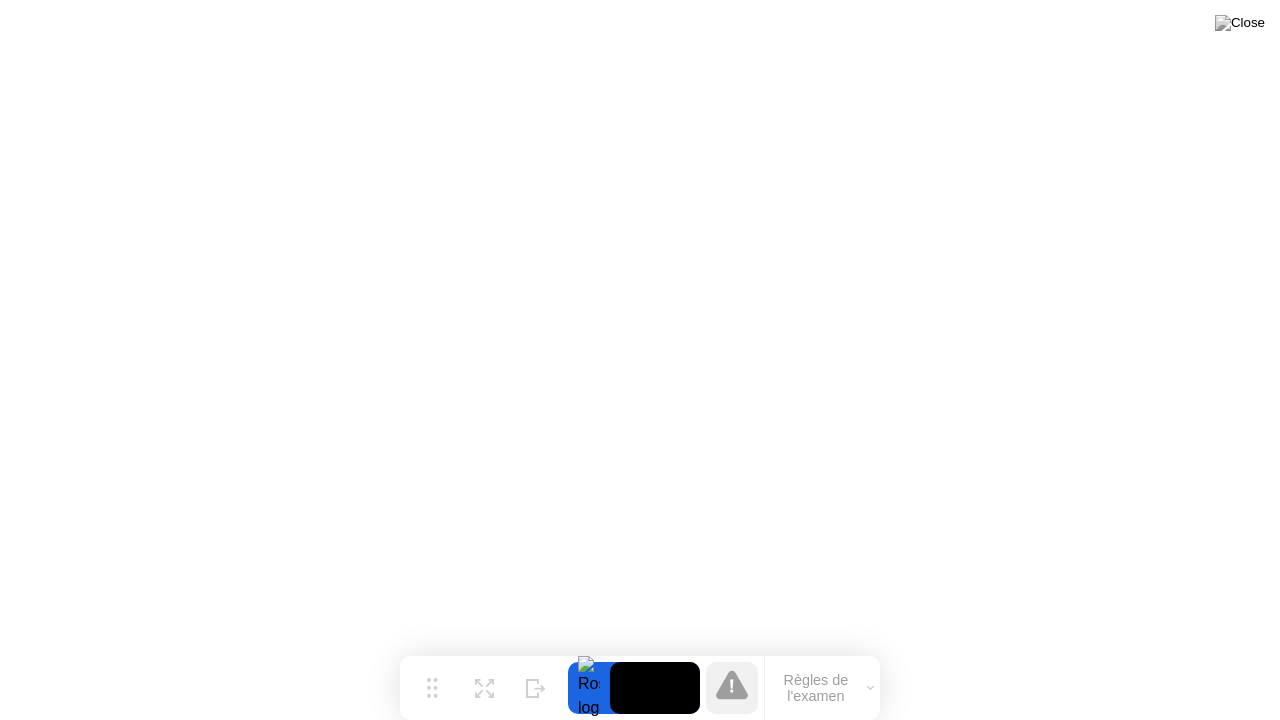 click at bounding box center (1240, 23) 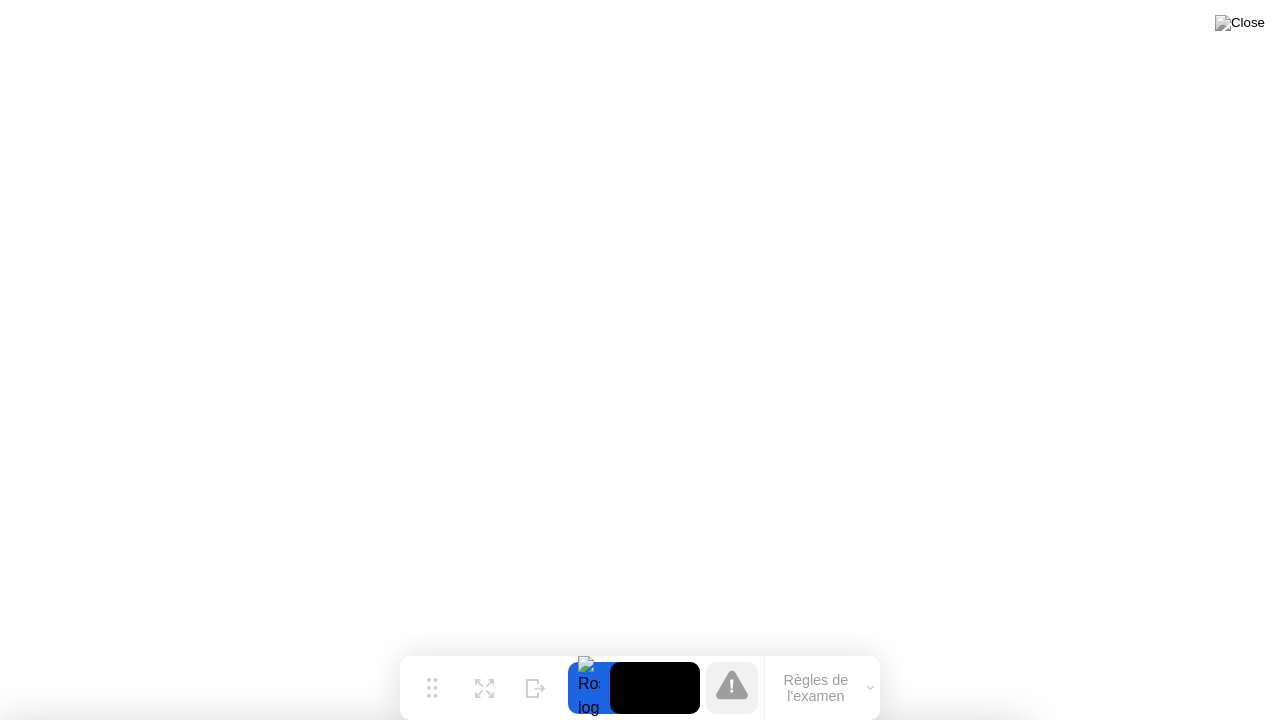 click at bounding box center [640, 720] 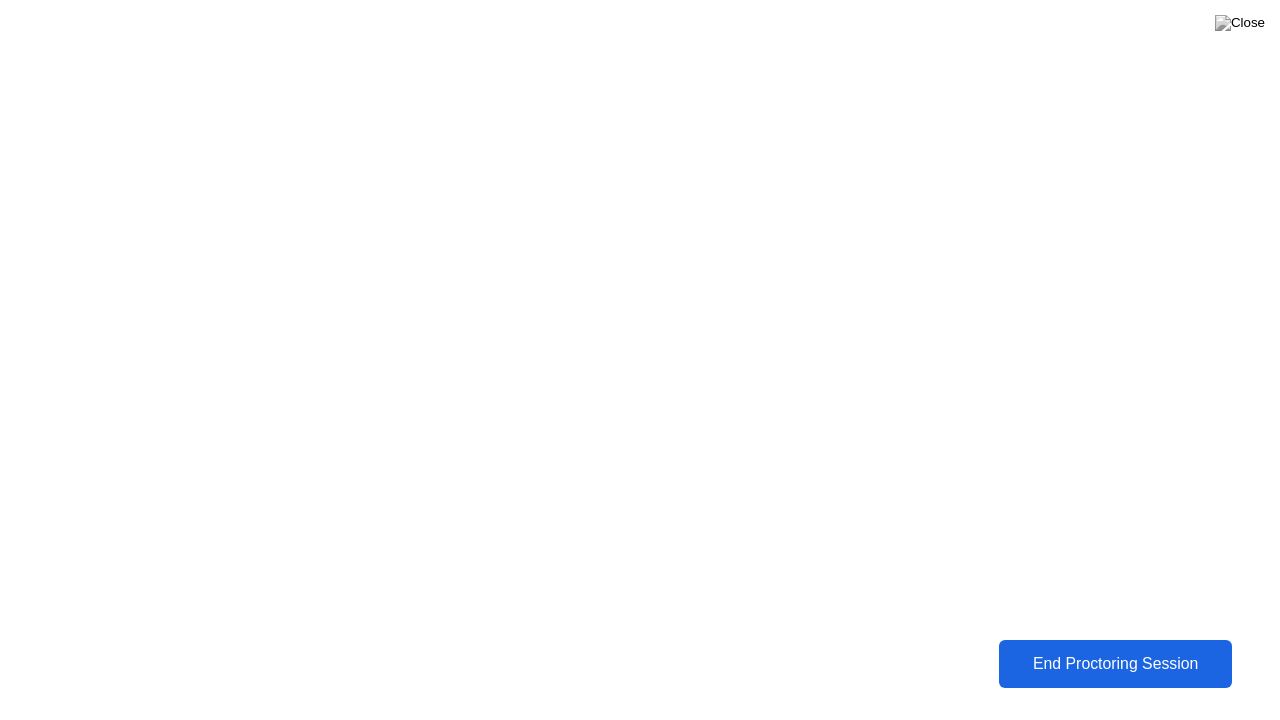 click on "End Proctoring Session" 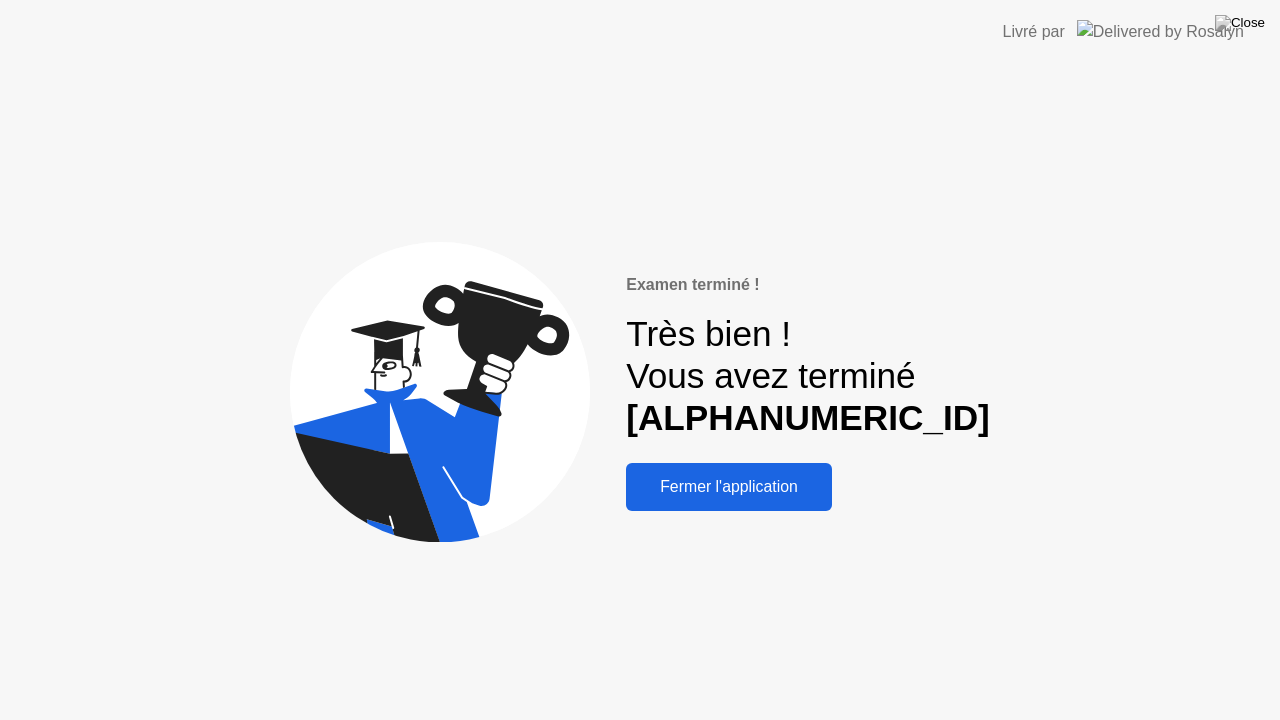 click on "Fermer l'application" 